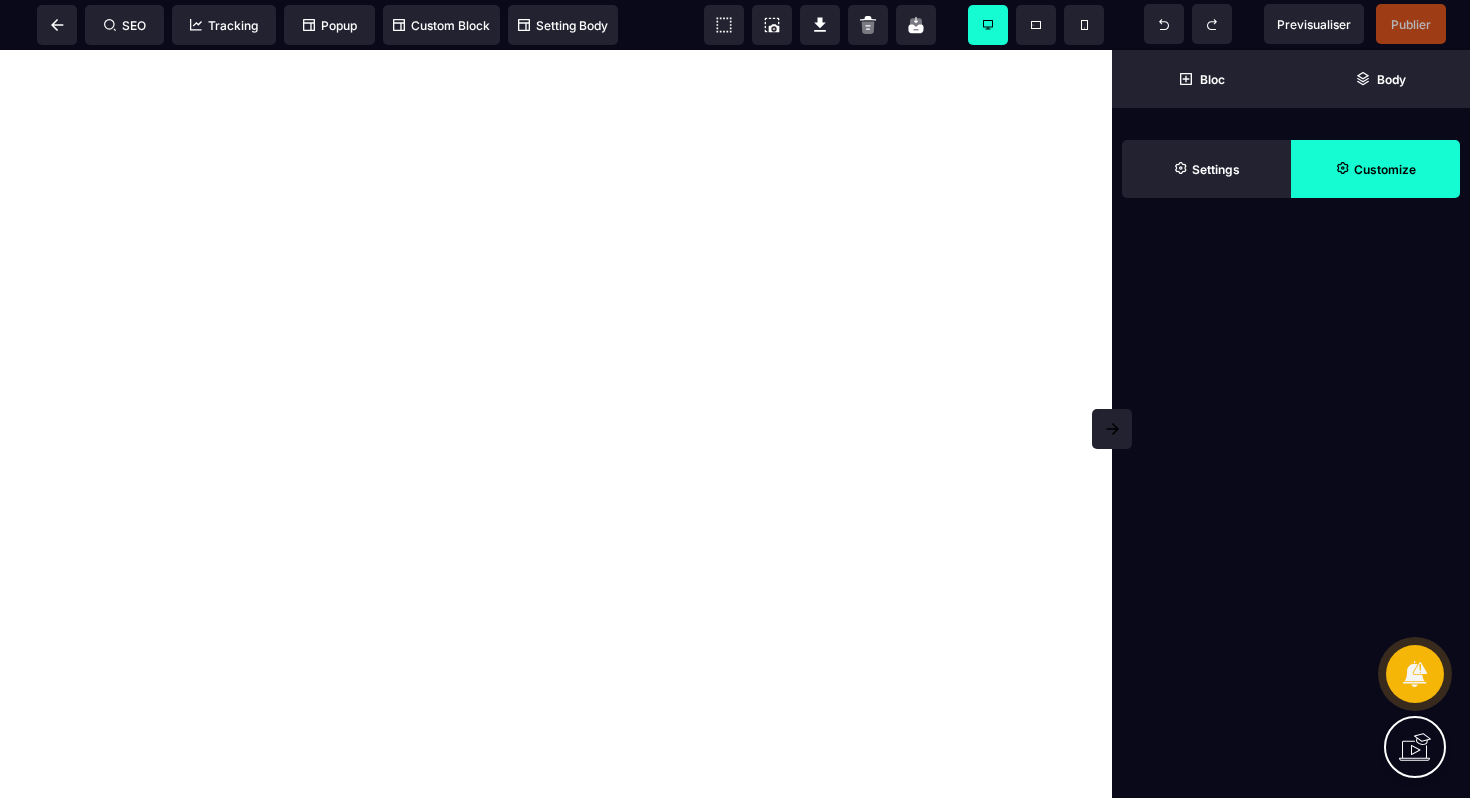 scroll, scrollTop: 0, scrollLeft: 0, axis: both 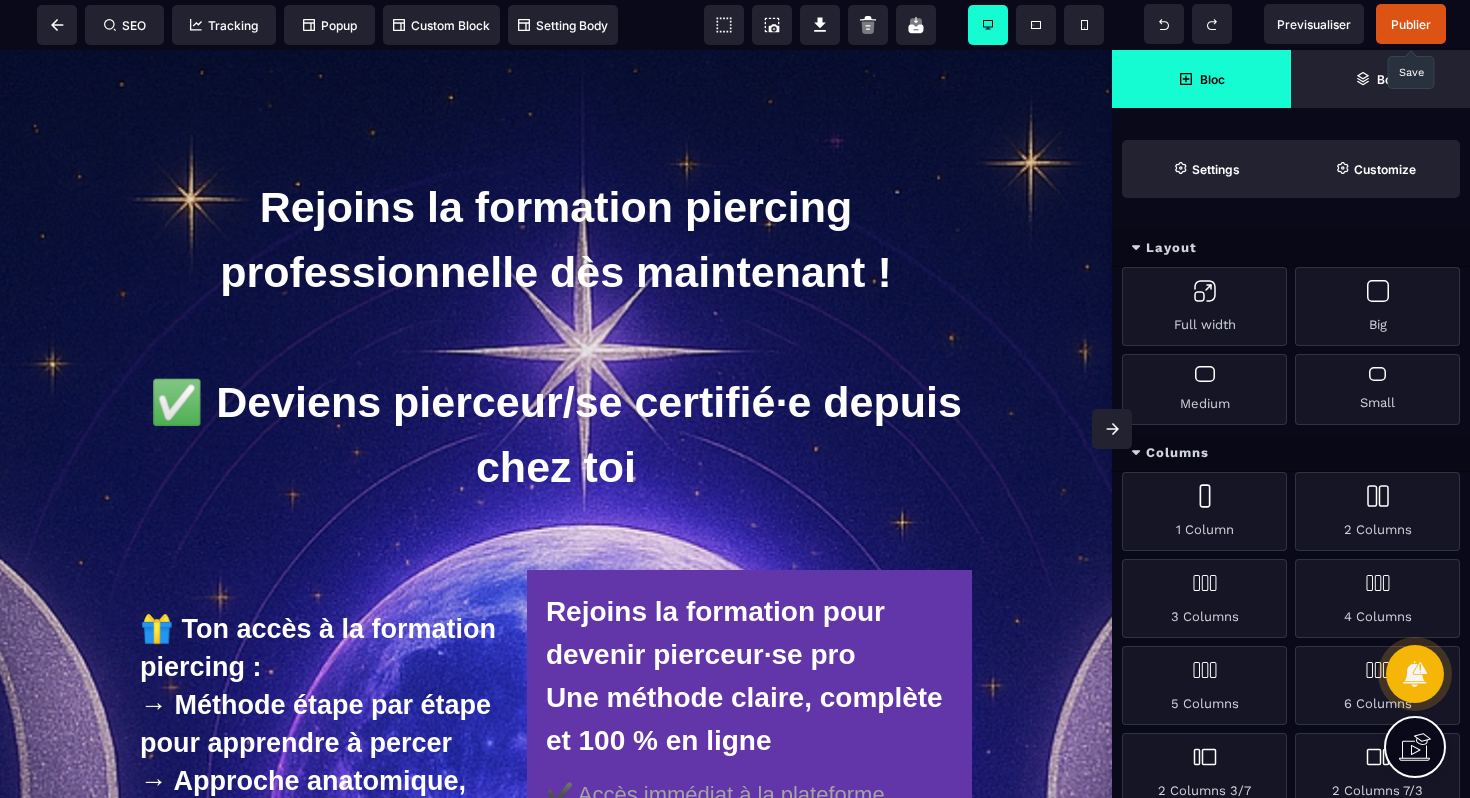 click on "Publier" at bounding box center (1411, 24) 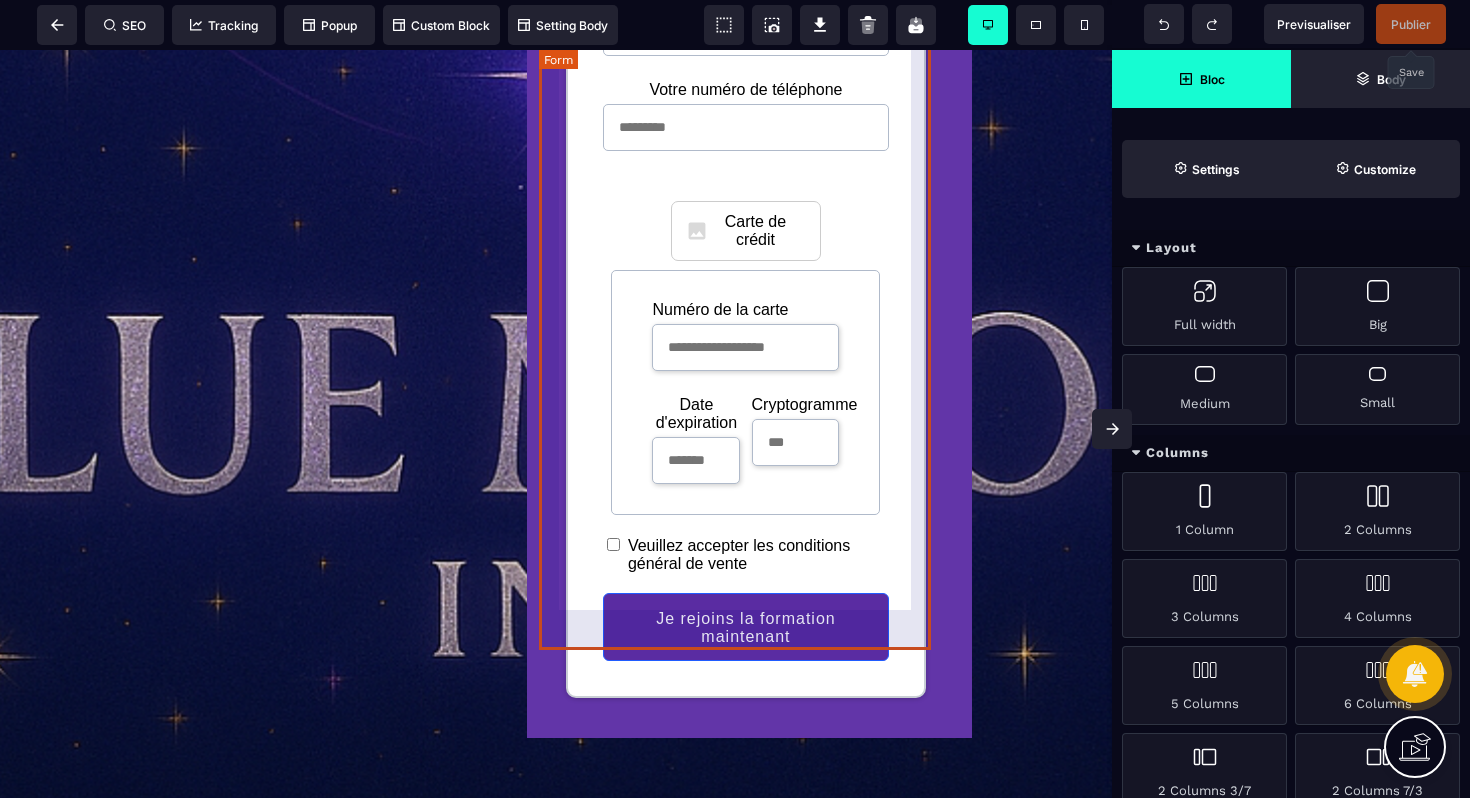scroll, scrollTop: 1459, scrollLeft: 0, axis: vertical 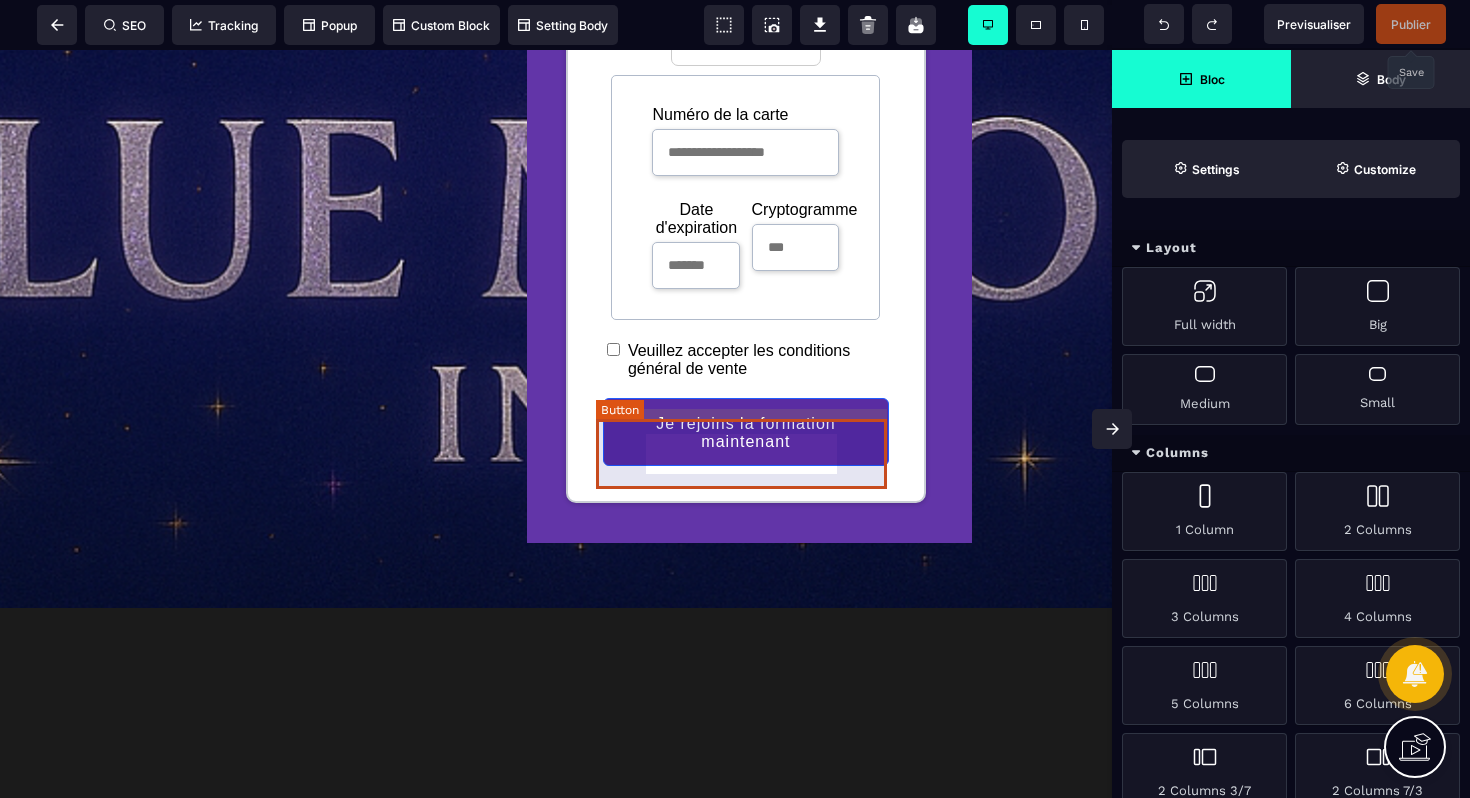 click on "Je rejoins la formation maintenant" at bounding box center [746, 433] 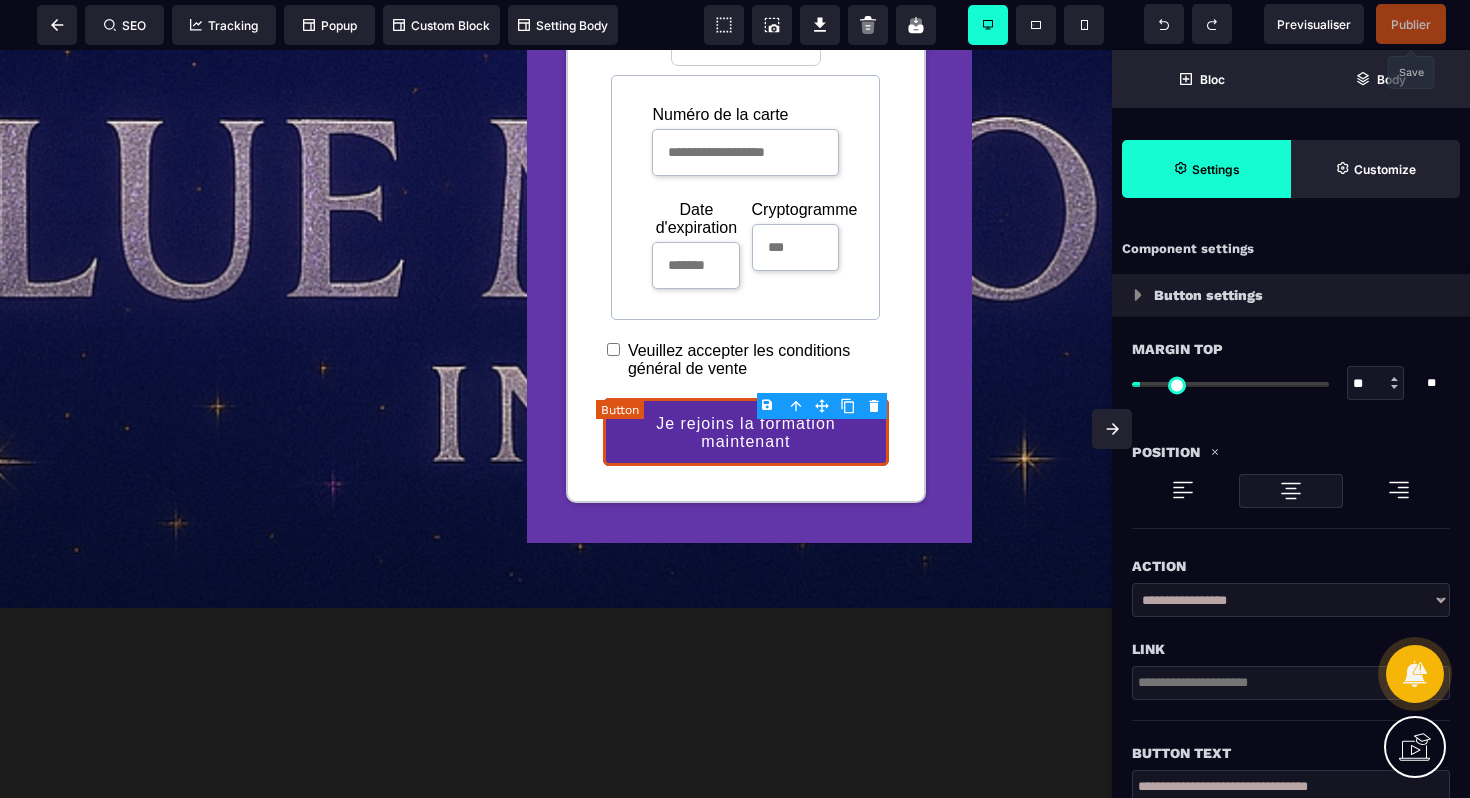 type on "**" 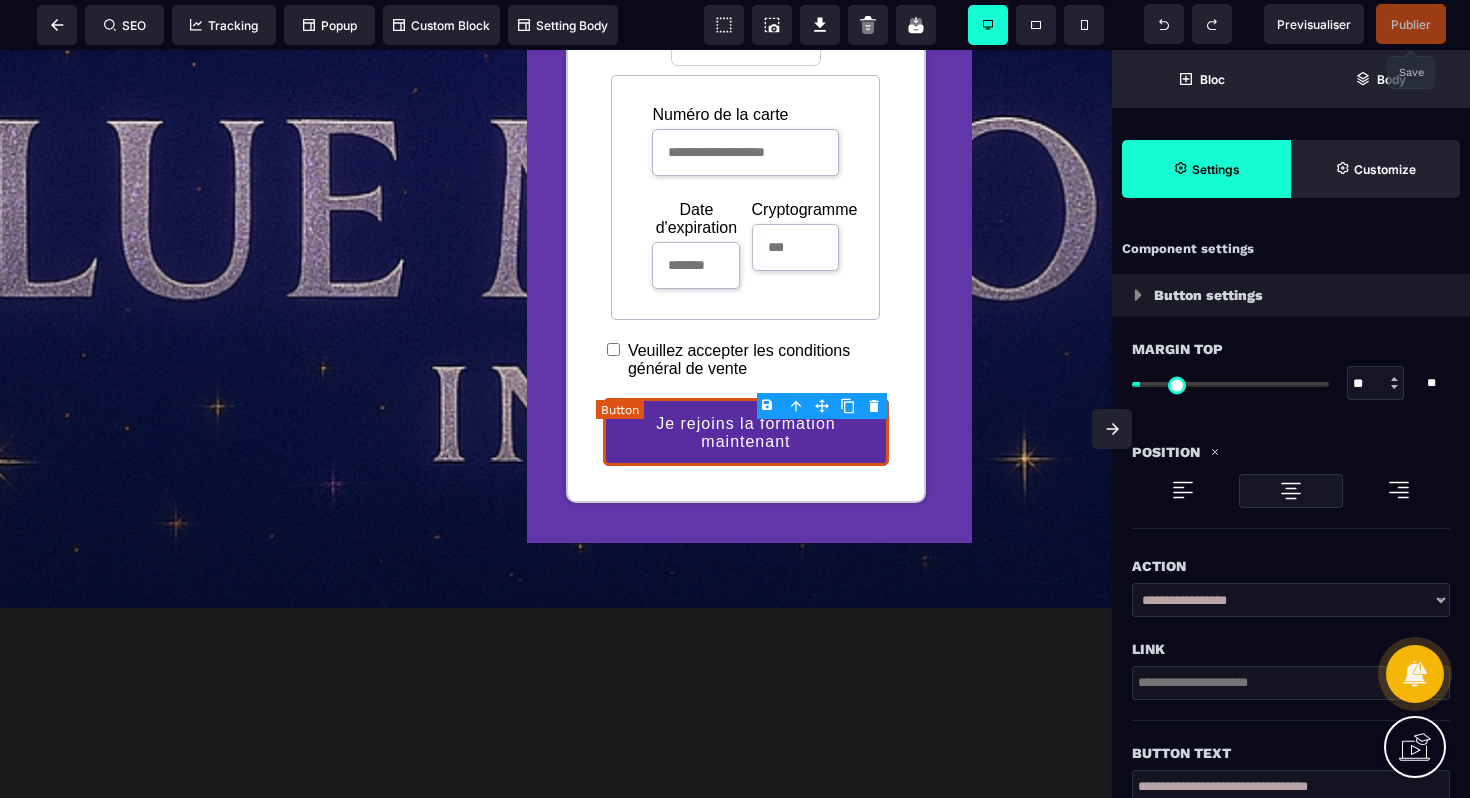 type on "**" 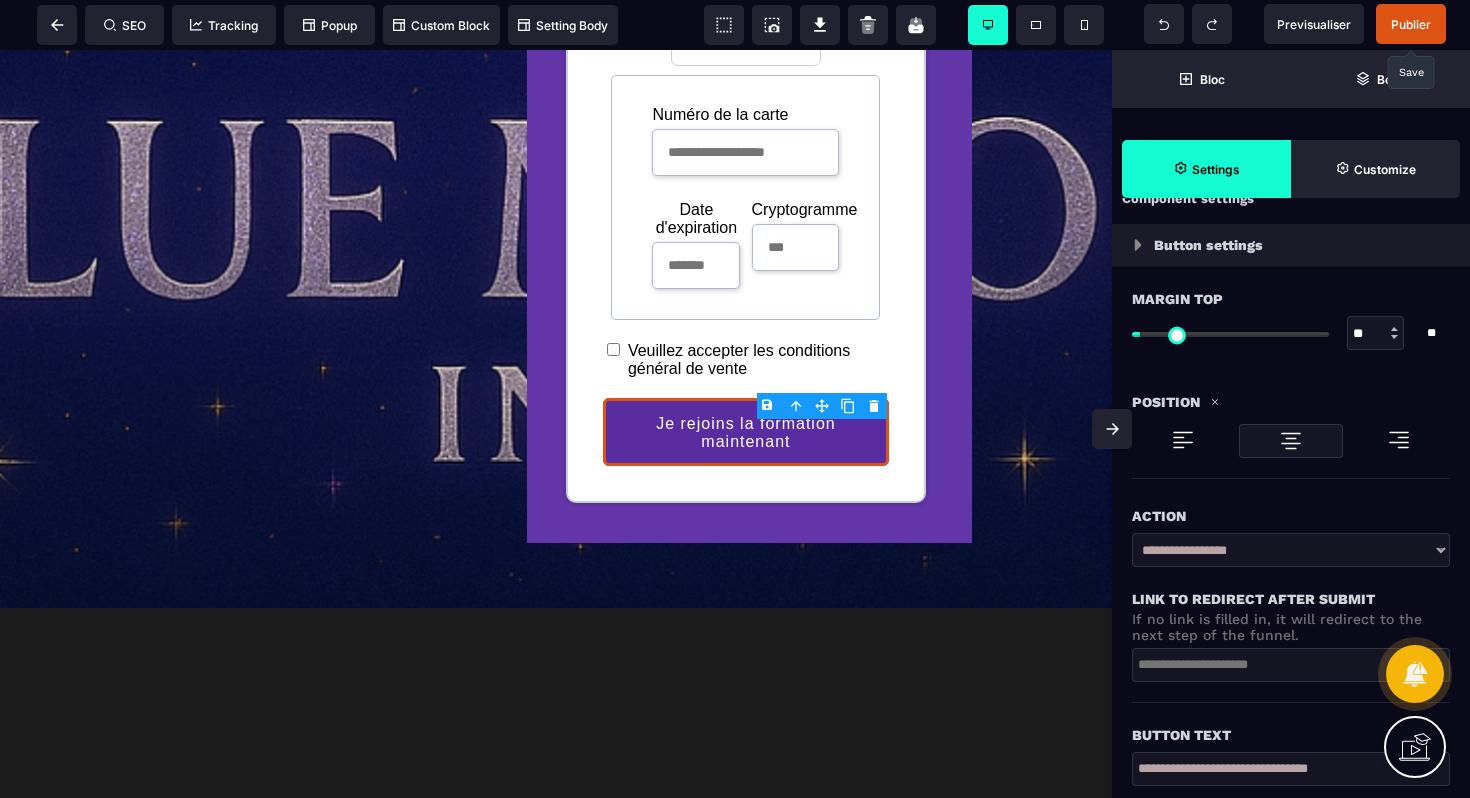 scroll, scrollTop: 90, scrollLeft: 0, axis: vertical 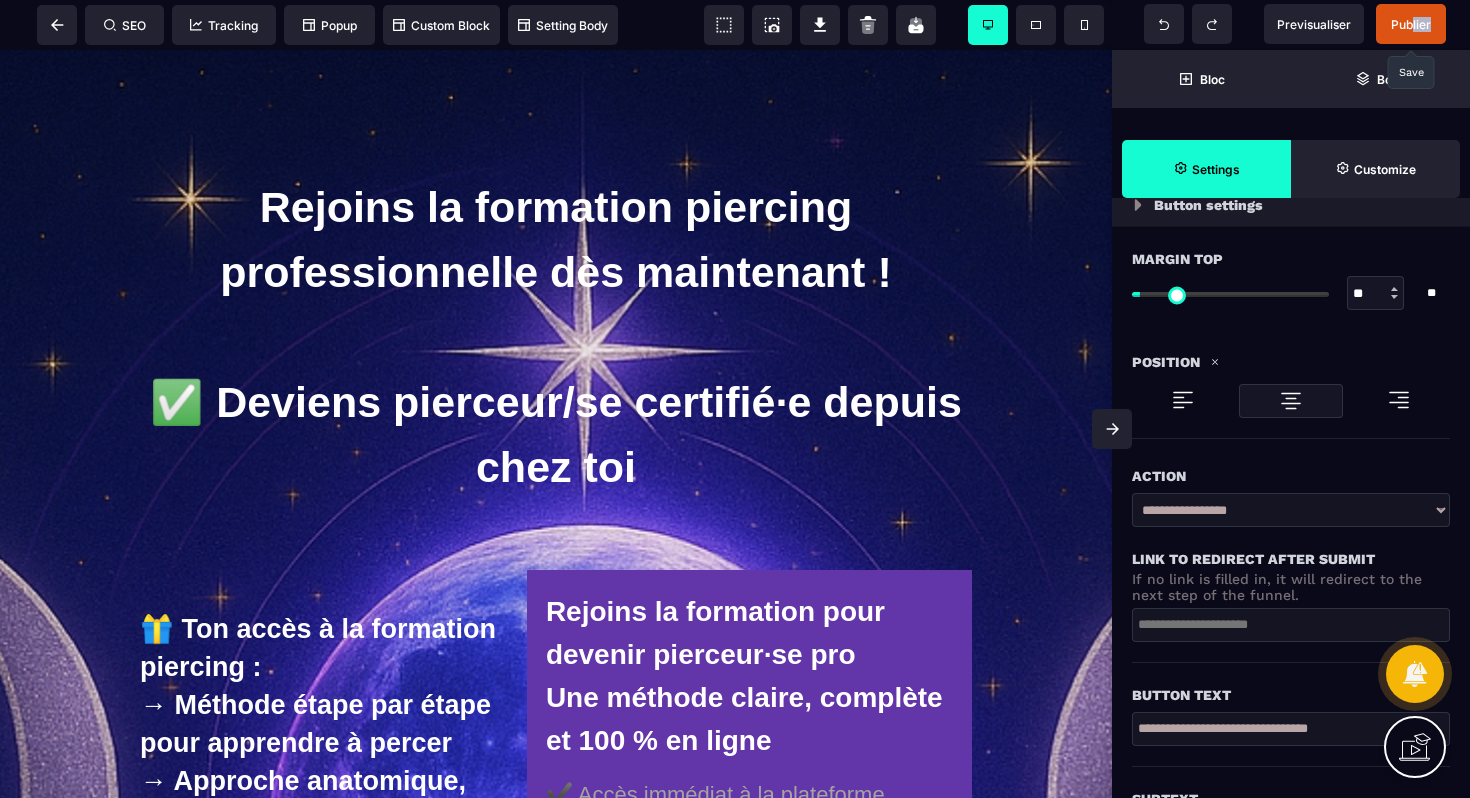 click on "Publier" at bounding box center (1411, 24) 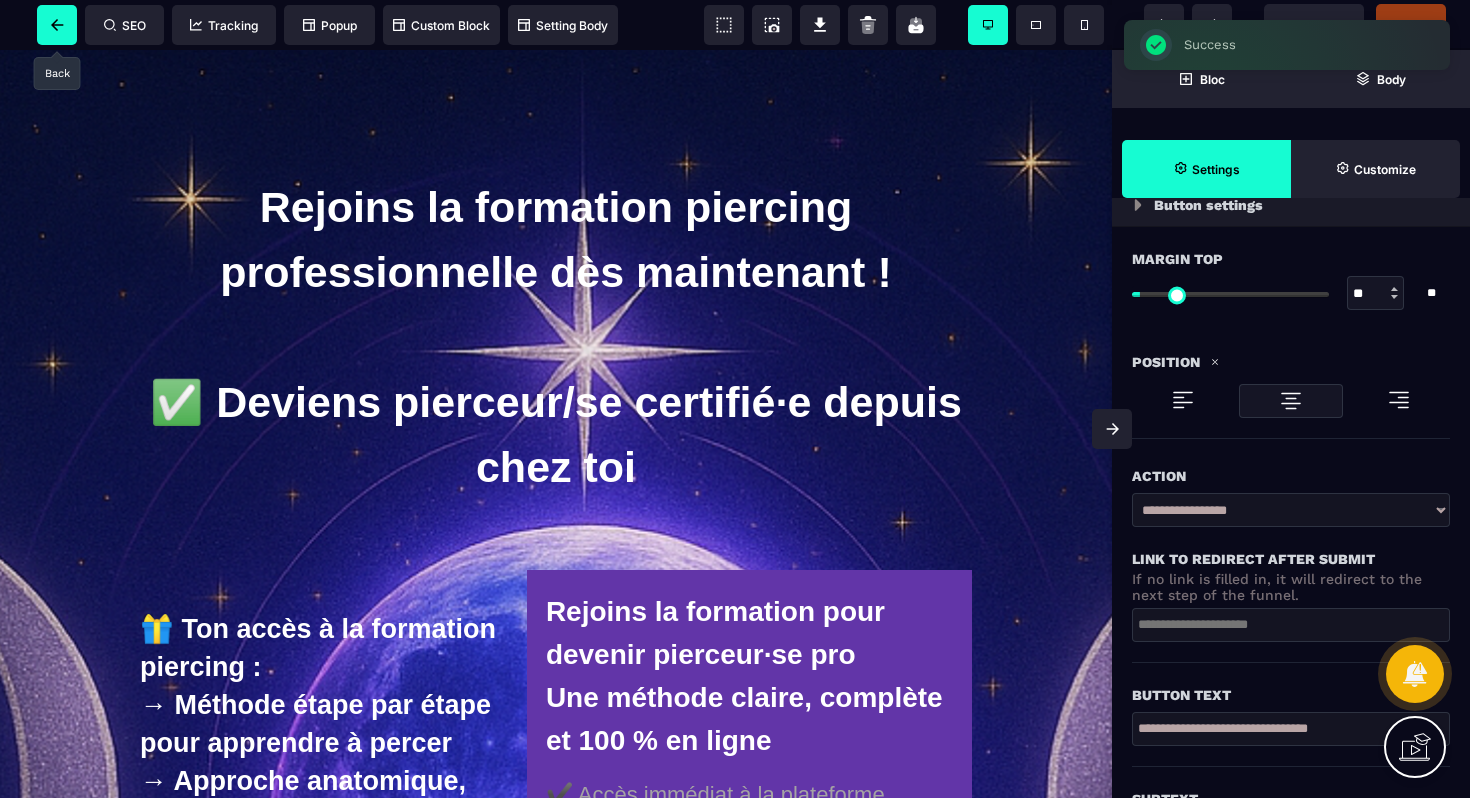 click at bounding box center (57, 25) 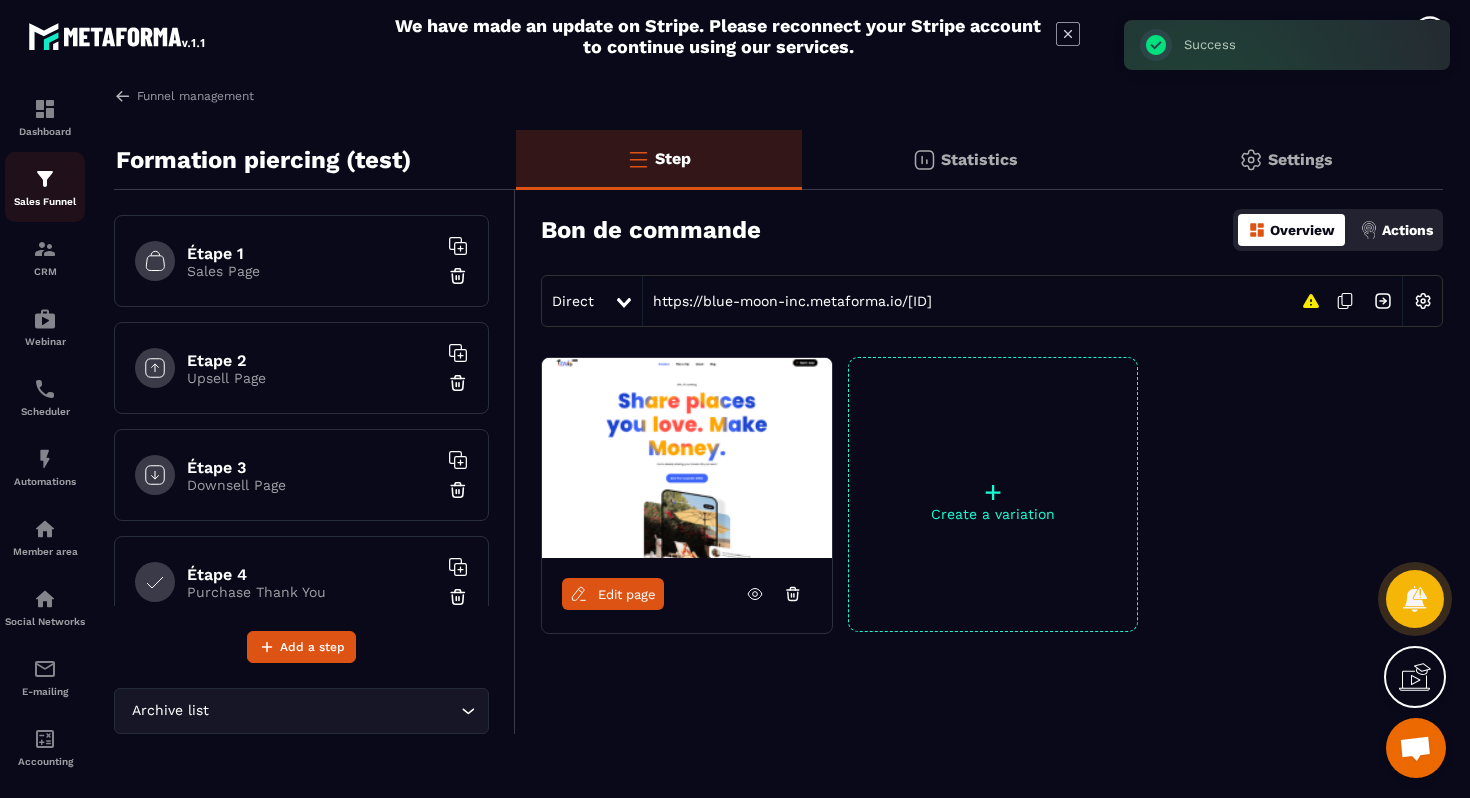 click on "Sales Funnel" at bounding box center [45, 187] 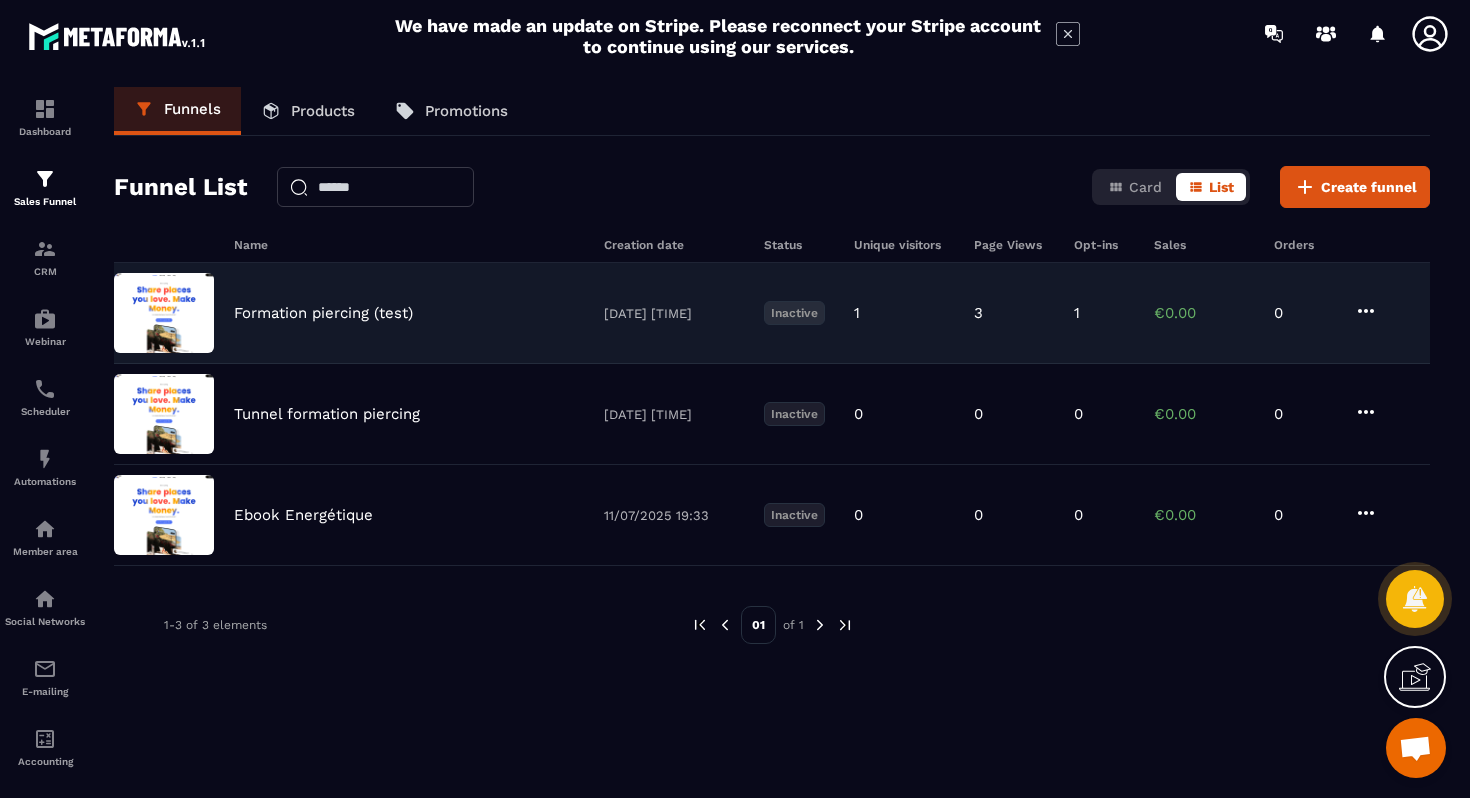 click on "Inactive" at bounding box center (794, 313) 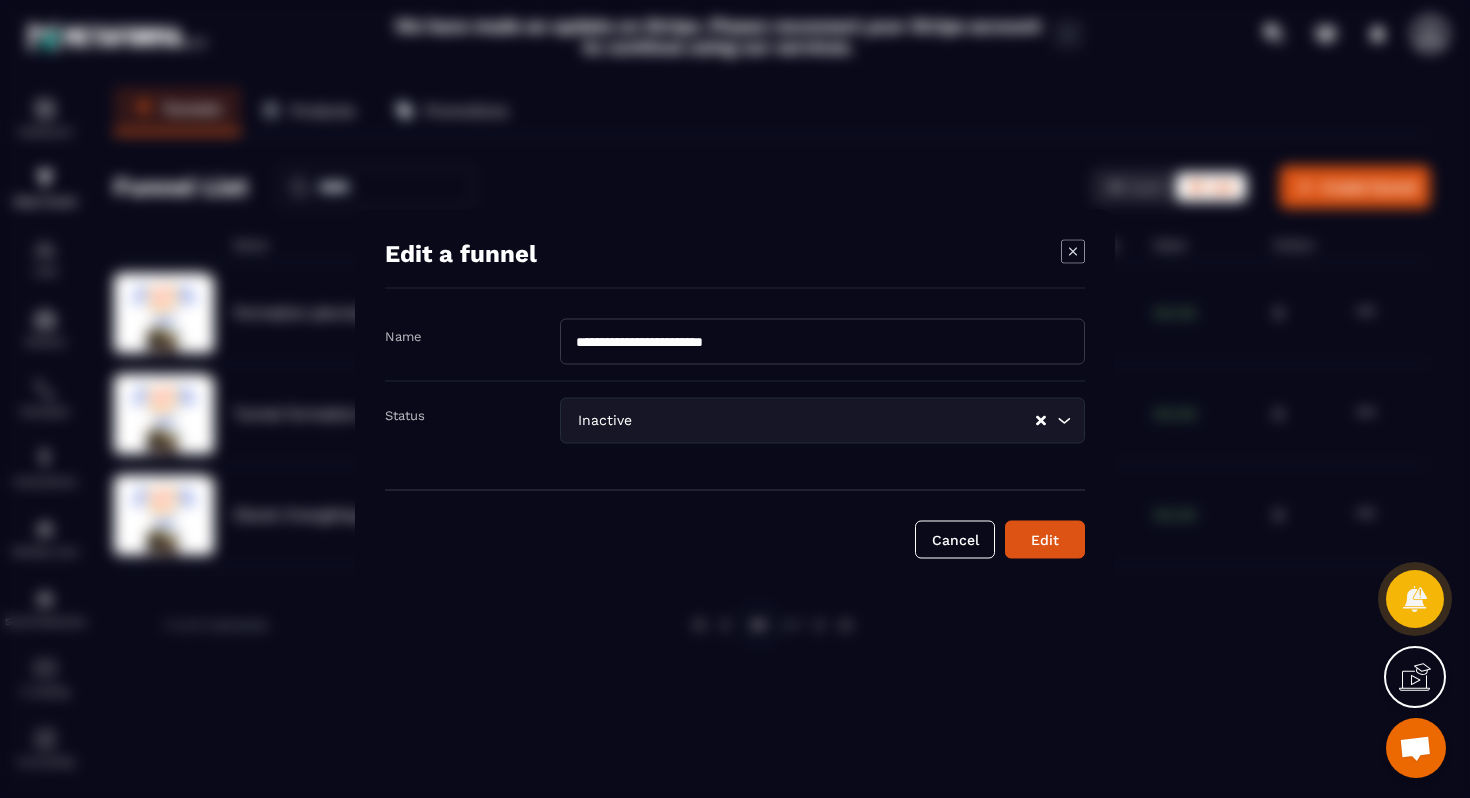 click on "Inactive Loading..." 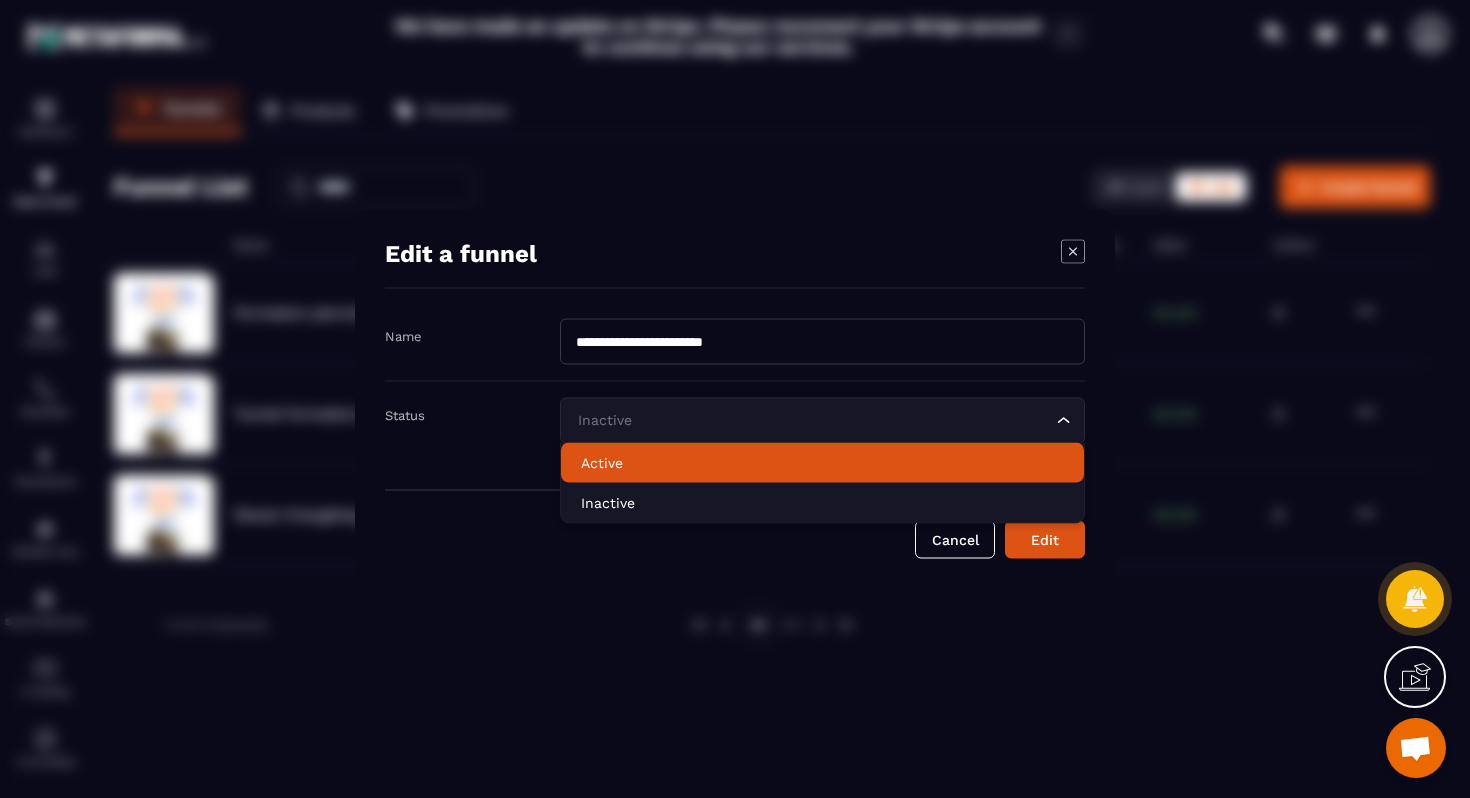 click on "Active" 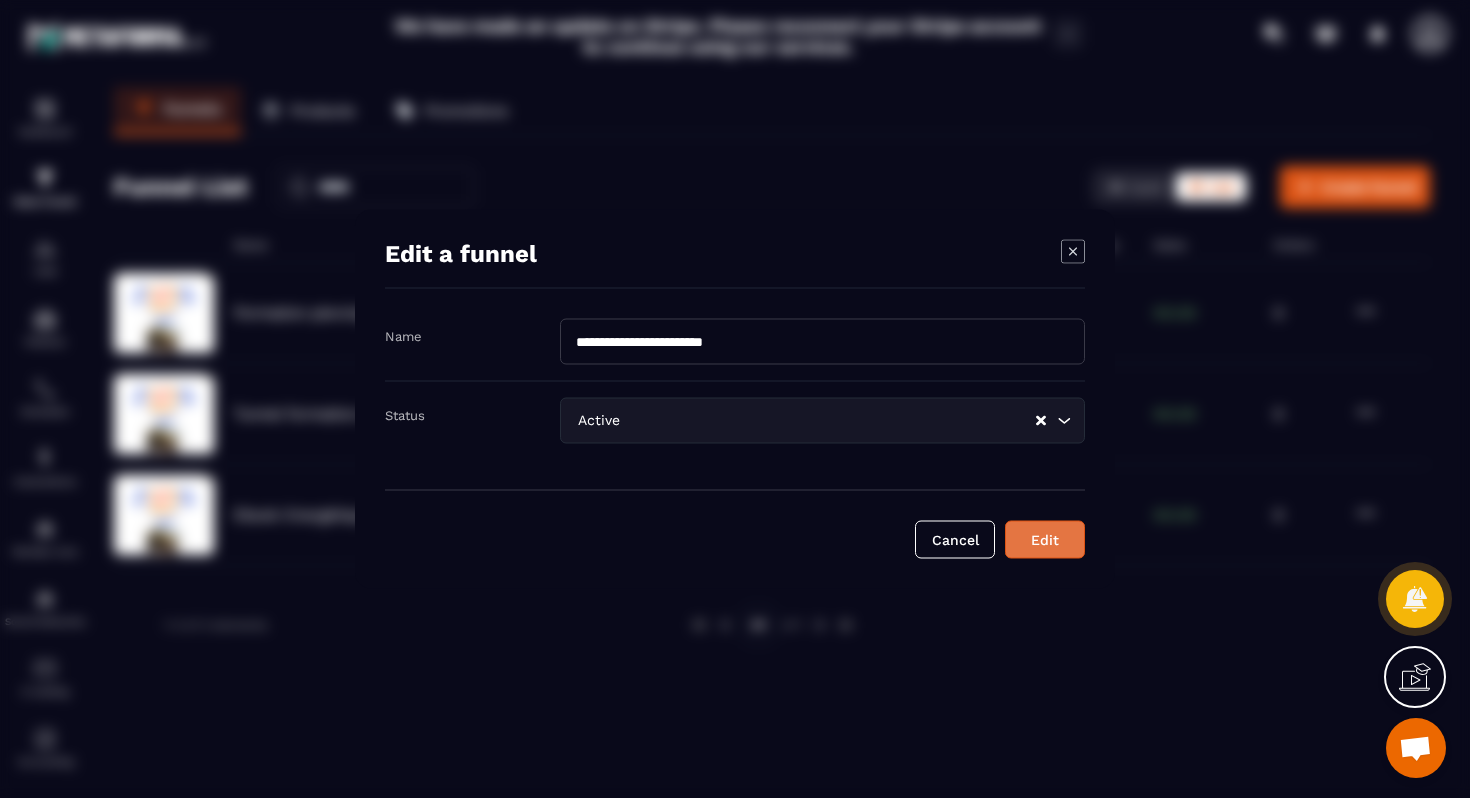 click on "Edit" at bounding box center [1045, 540] 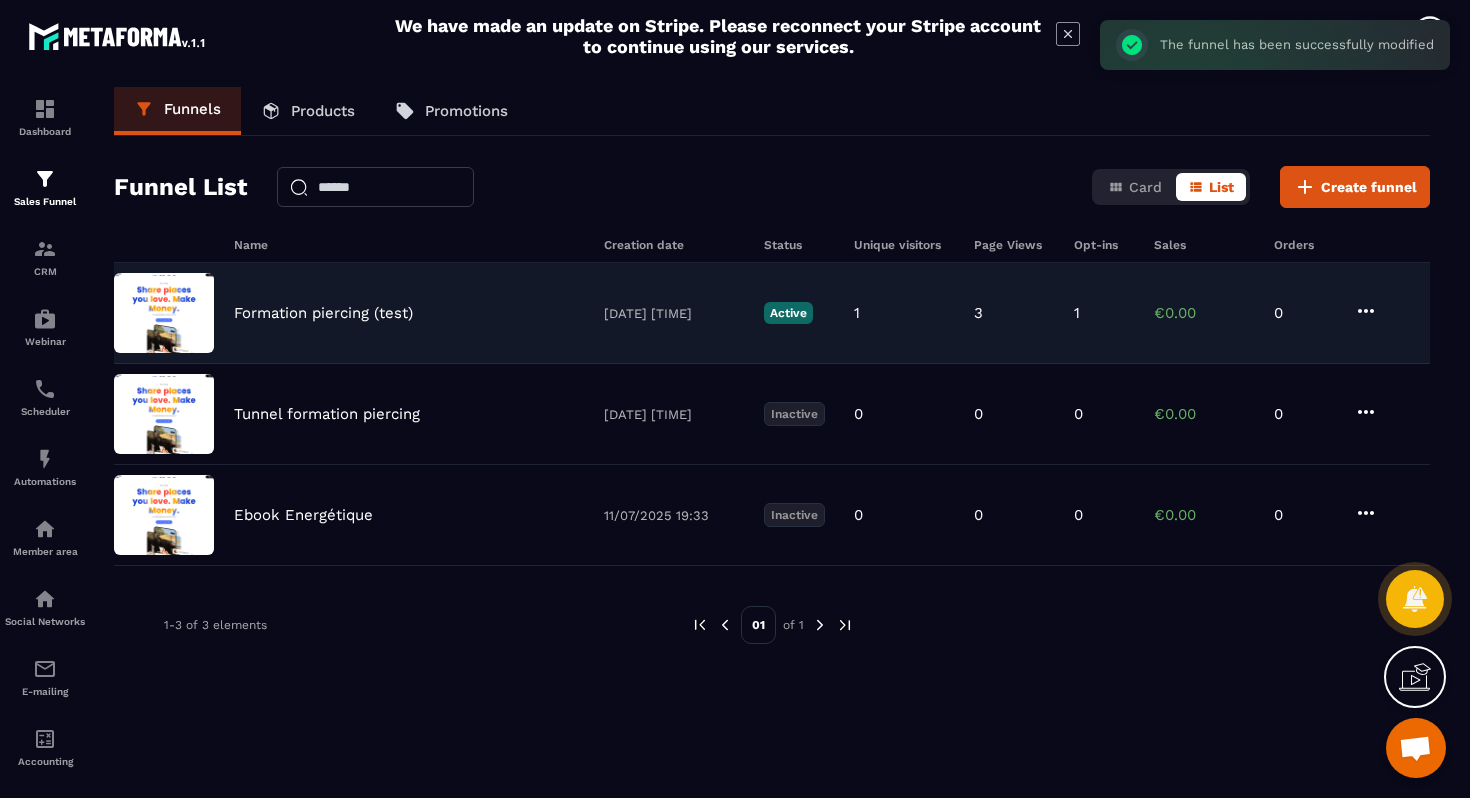 click 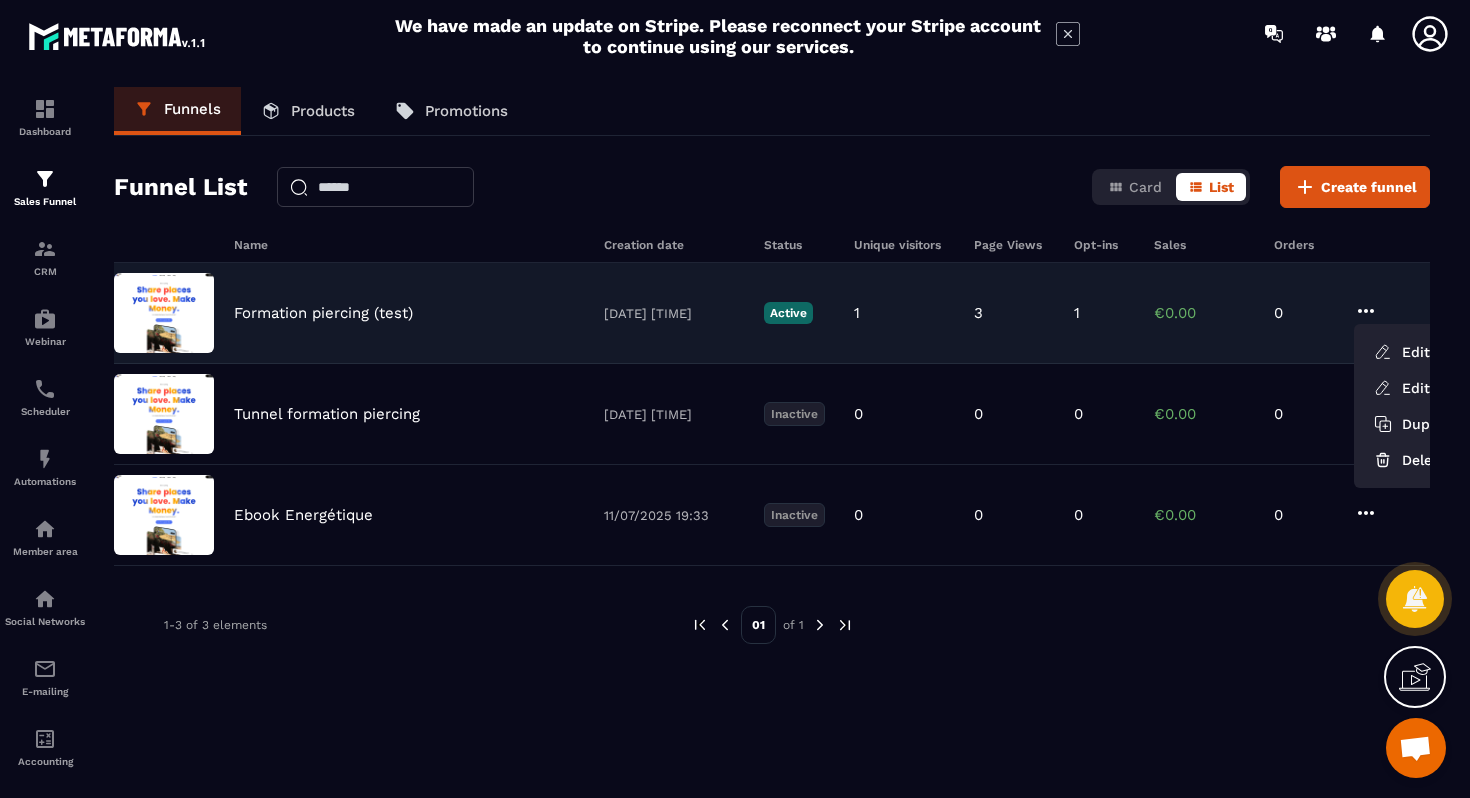 click on "Formation piercing (test)" at bounding box center (323, 313) 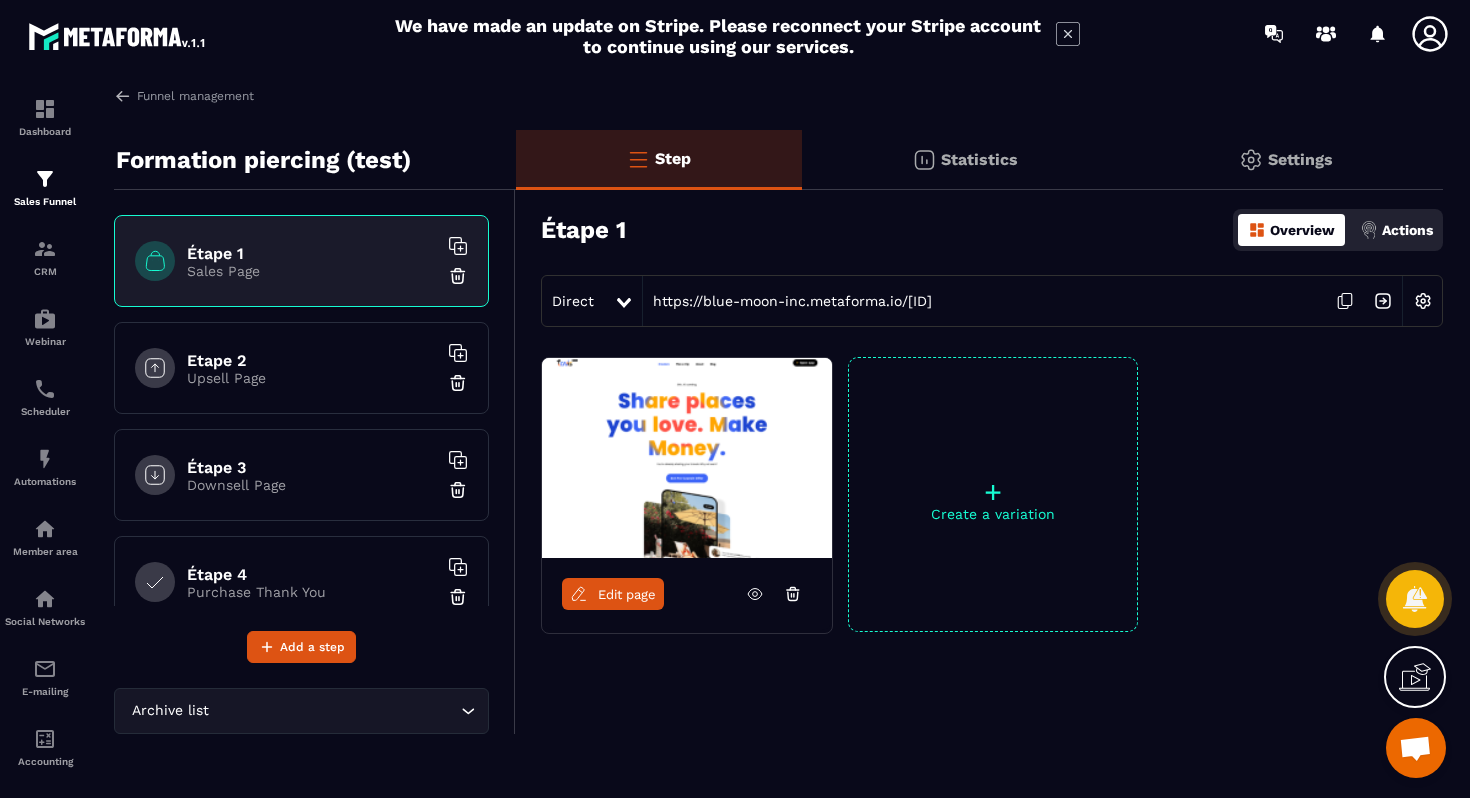 scroll, scrollTop: 144, scrollLeft: 0, axis: vertical 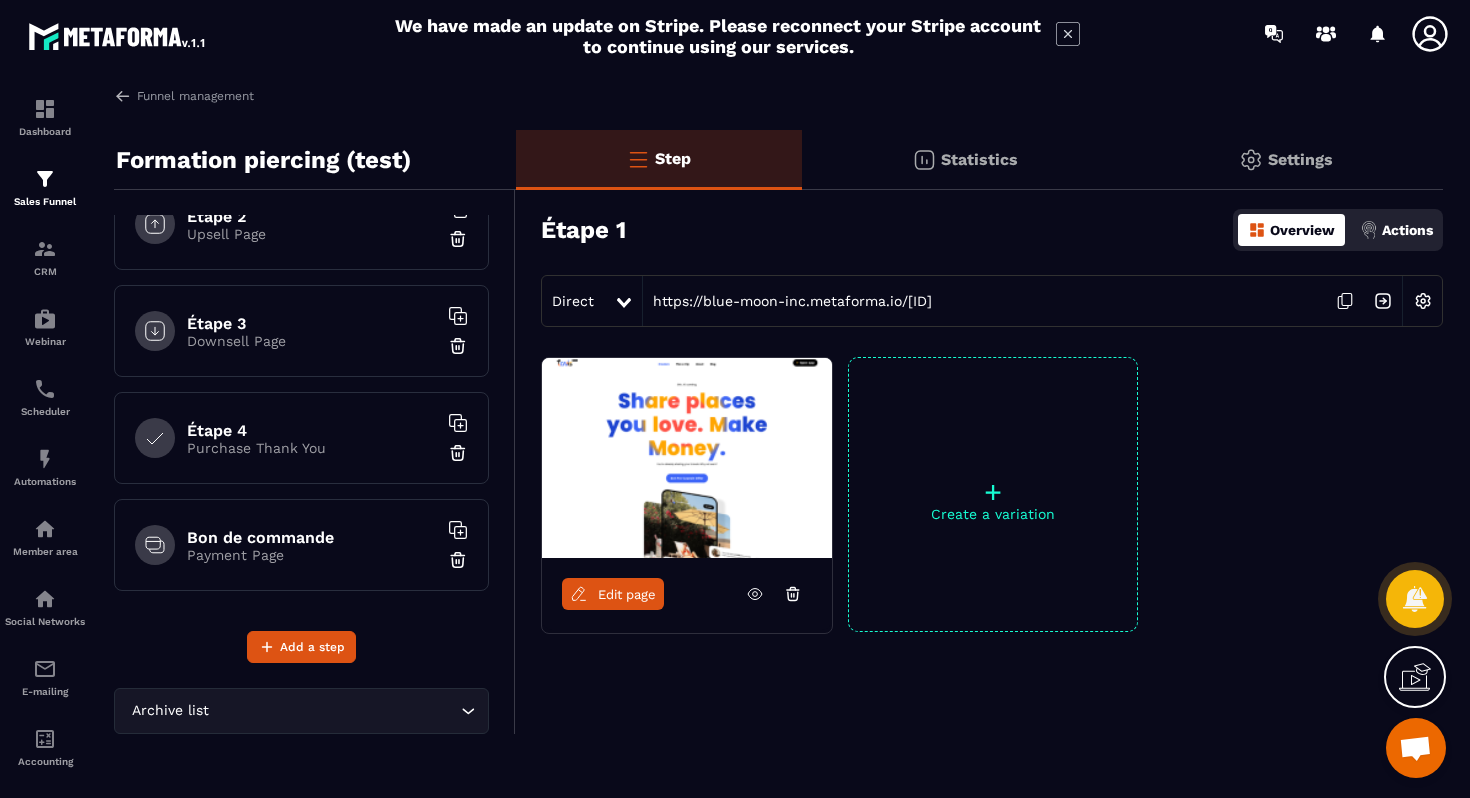 click on "Bon de commande Payment Page" at bounding box center (301, 545) 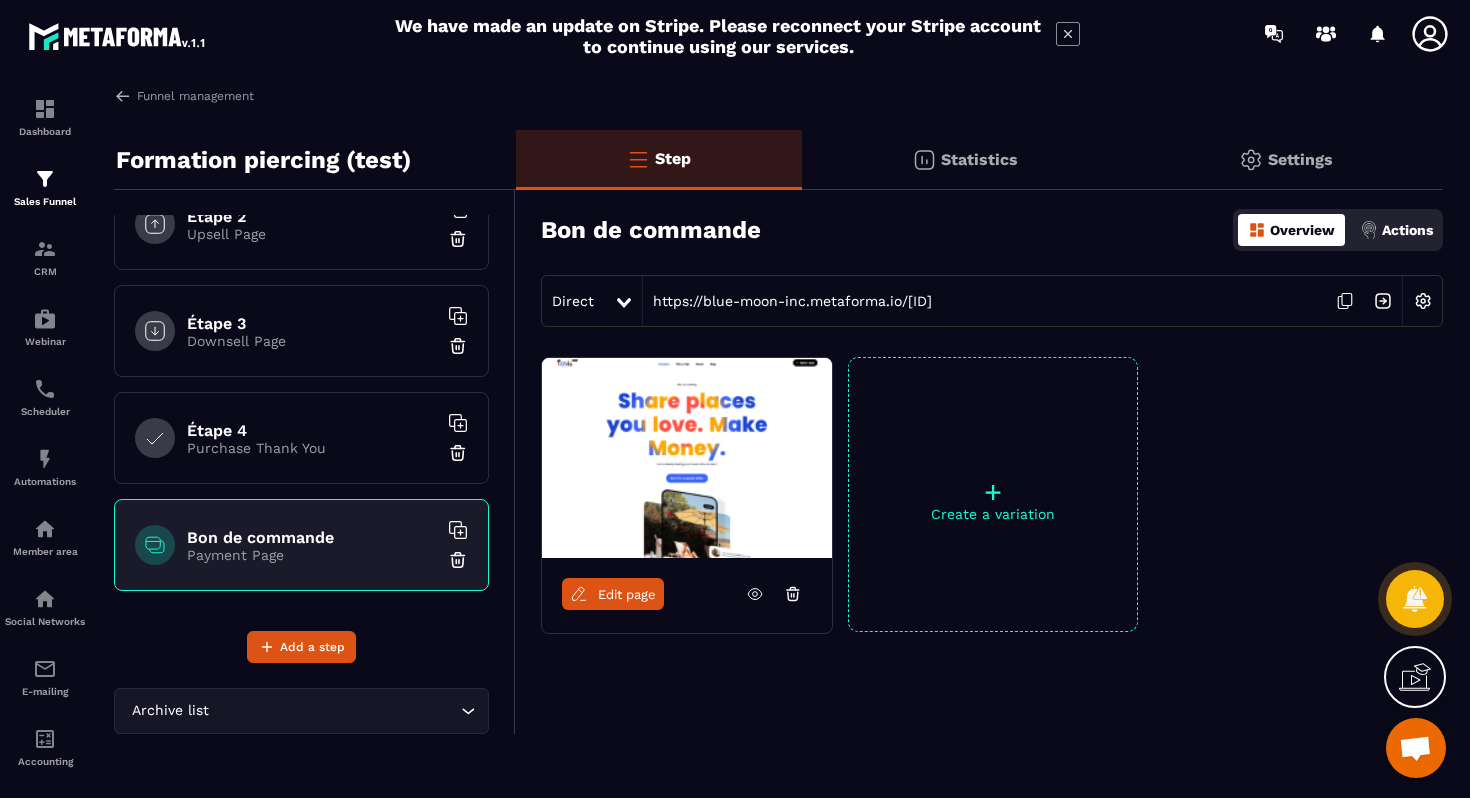 click 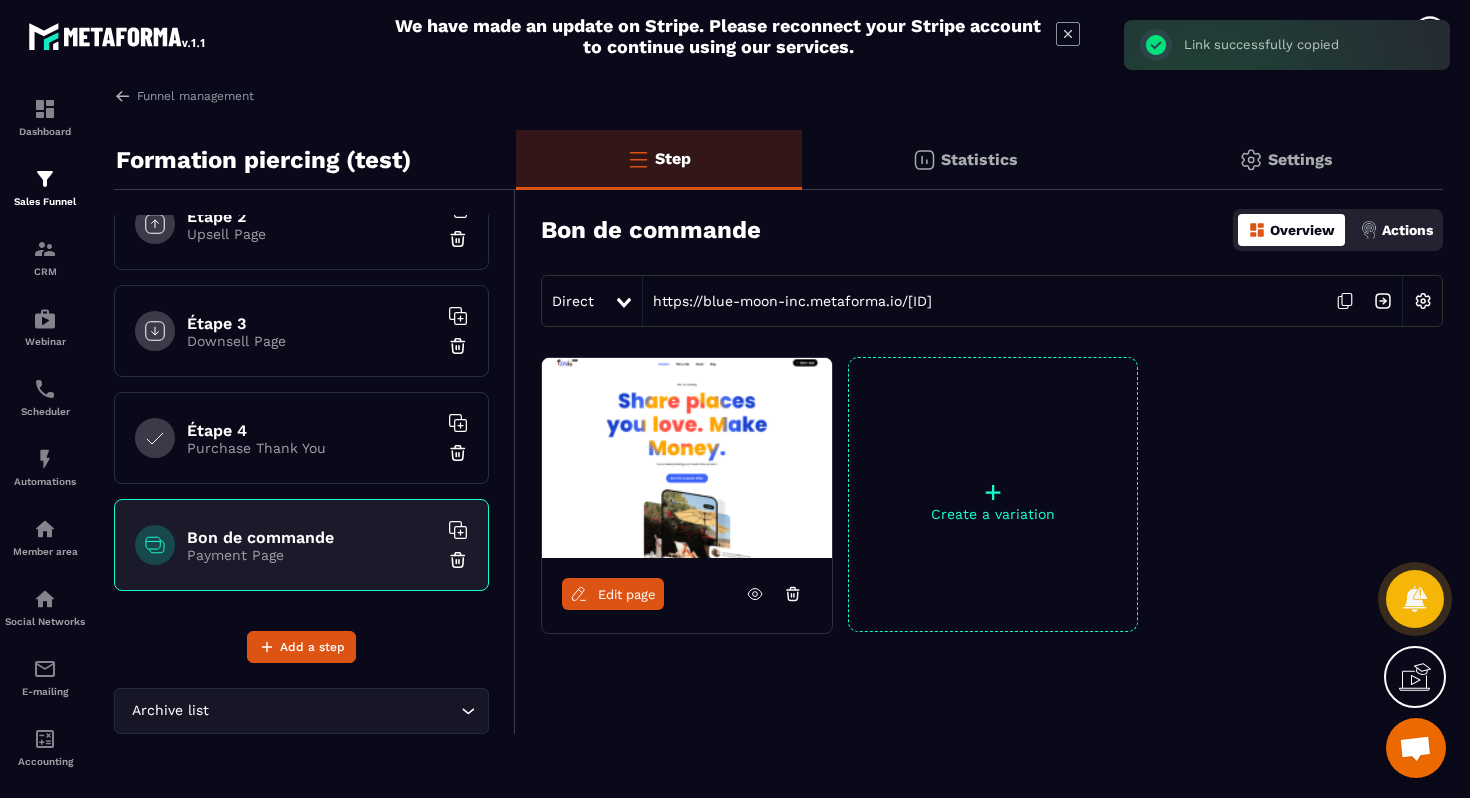 click on "Edit page" at bounding box center [613, 594] 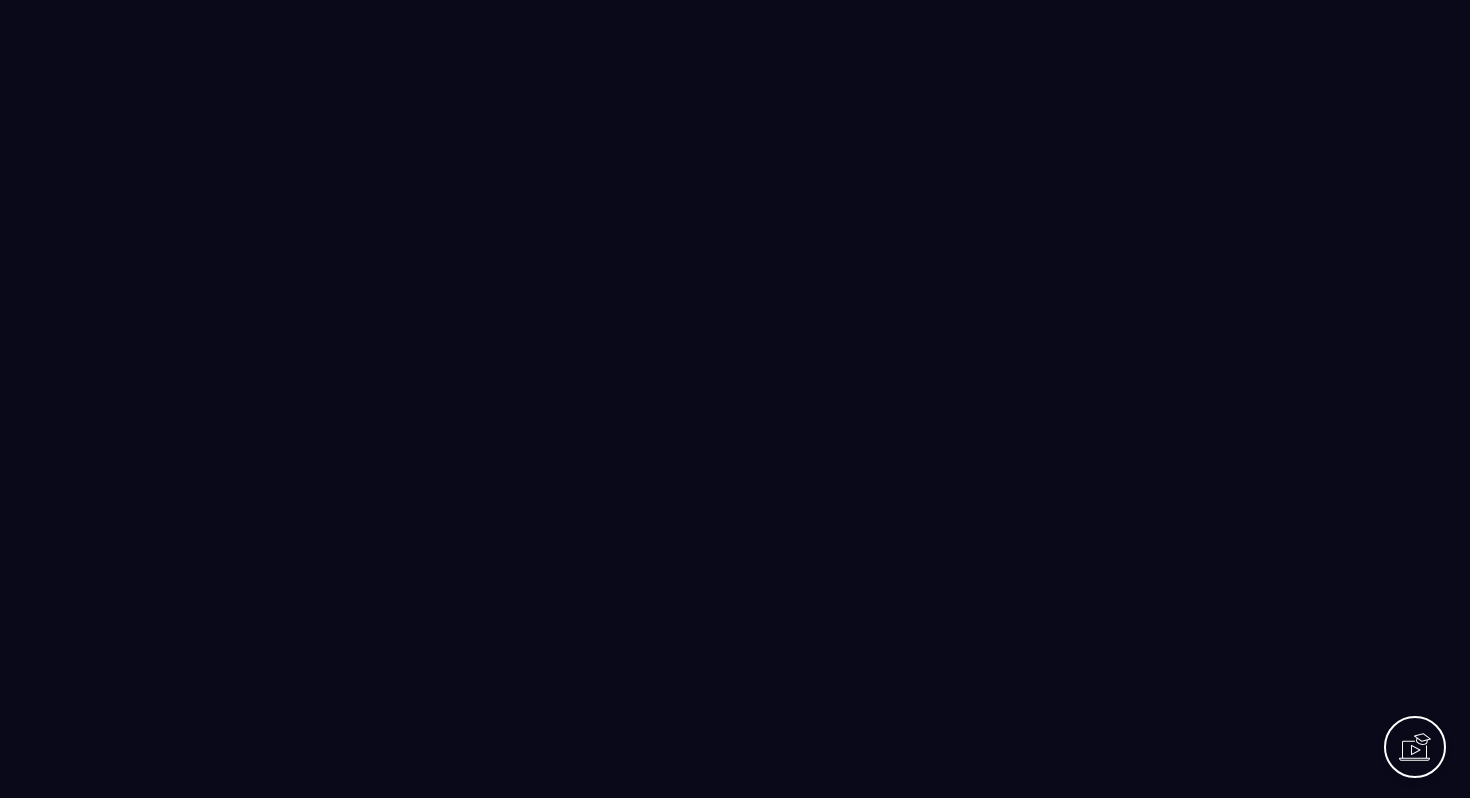 scroll, scrollTop: 0, scrollLeft: 0, axis: both 